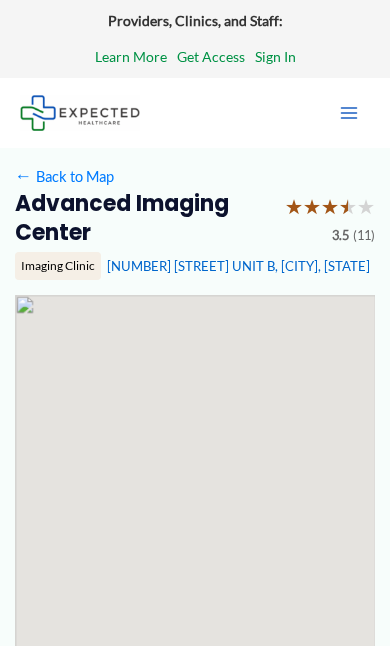scroll, scrollTop: 42, scrollLeft: 0, axis: vertical 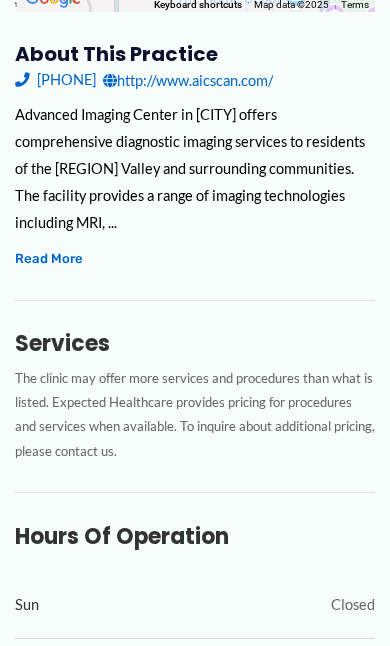 click on "Read More" at bounding box center [49, 258] 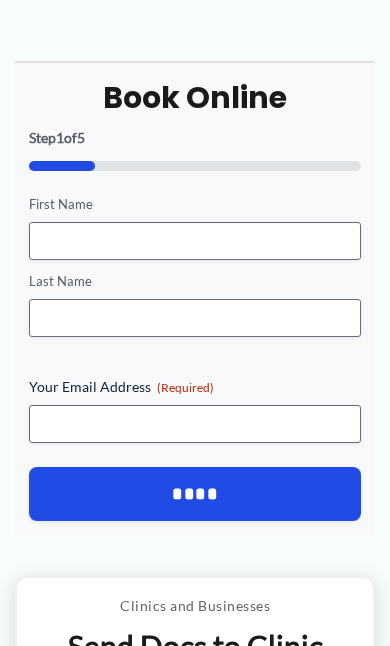 scroll, scrollTop: 2199, scrollLeft: 0, axis: vertical 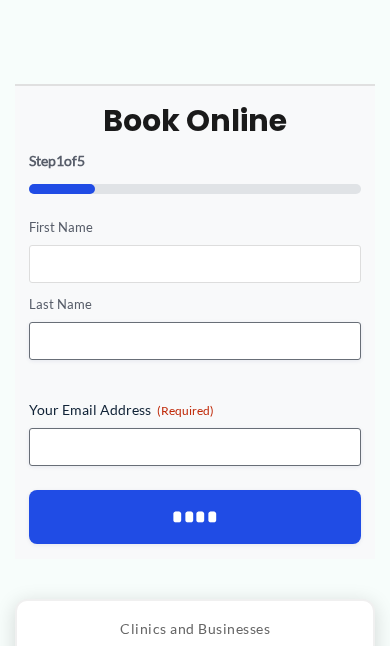 click on "First Name" at bounding box center [195, 264] 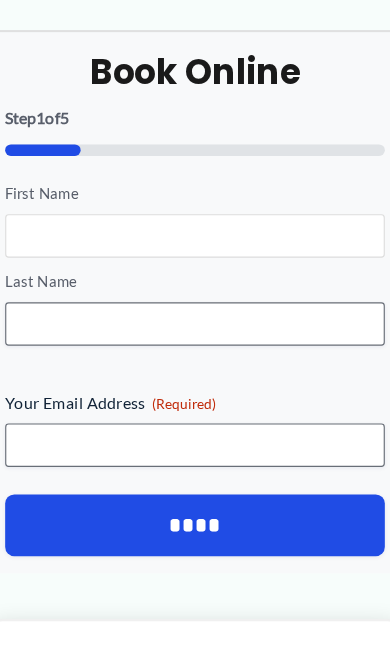 type on "*****" 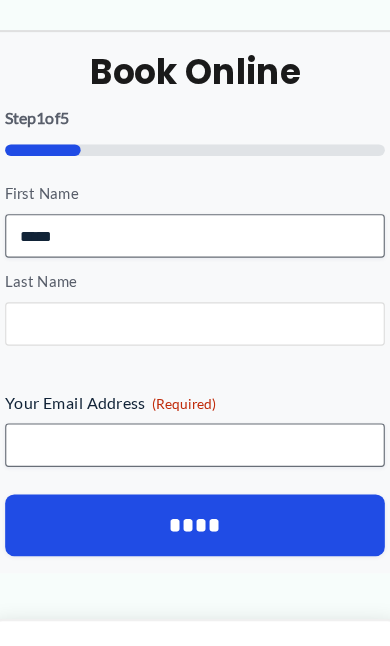 type on "****" 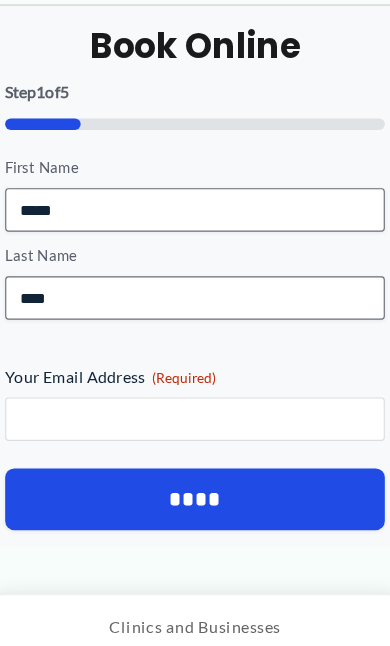 type on "**********" 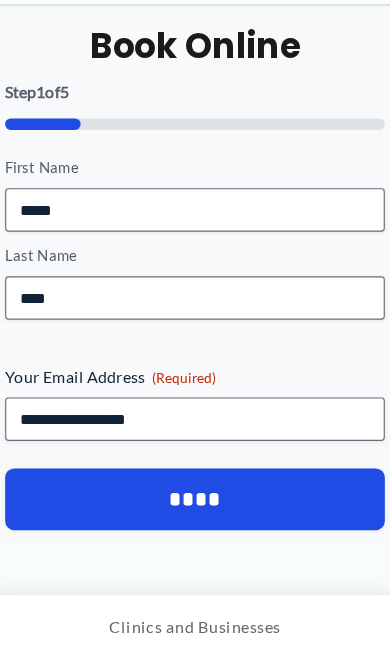 scroll, scrollTop: 2254, scrollLeft: 0, axis: vertical 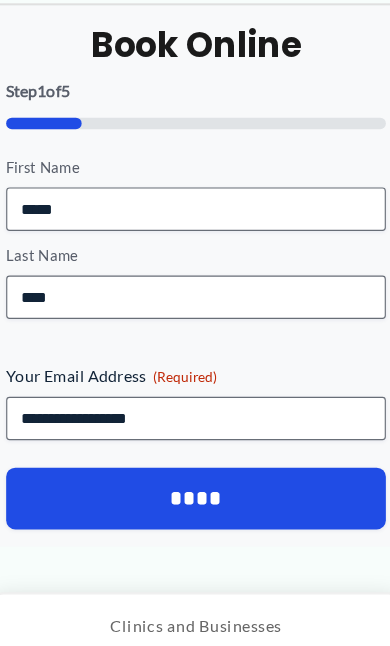 click on "****" at bounding box center (195, 436) 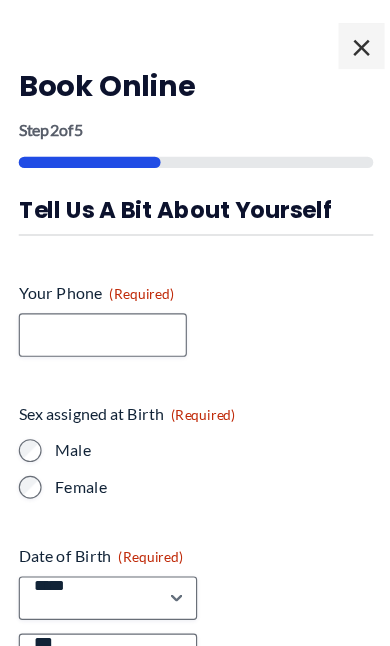 scroll, scrollTop: 2214, scrollLeft: 0, axis: vertical 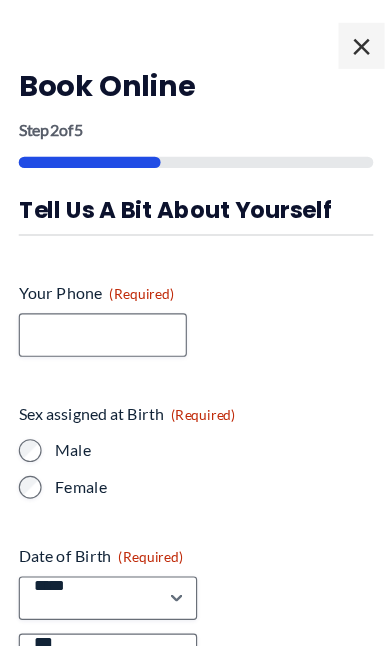 click on "×" at bounding box center (340, 40) 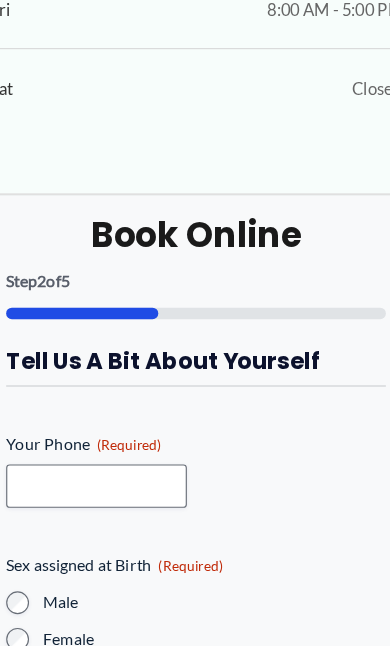 scroll, scrollTop: 2096, scrollLeft: 0, axis: vertical 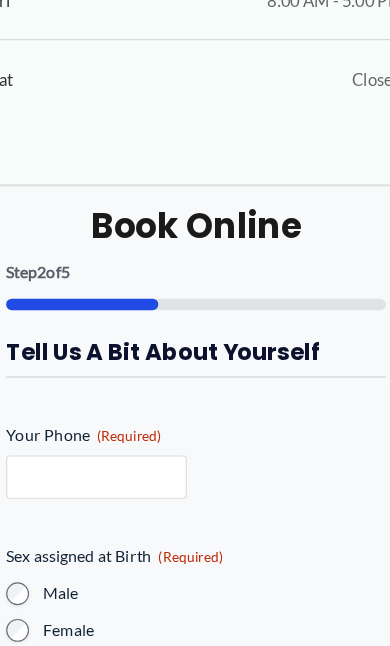 click on "Your Phone (Required)" at bounding box center (0, 0) 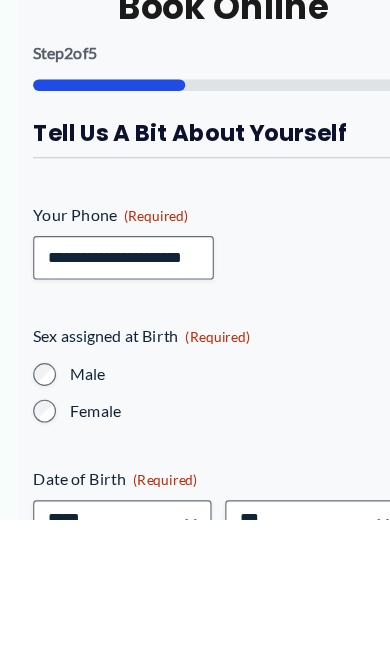 type on "**********" 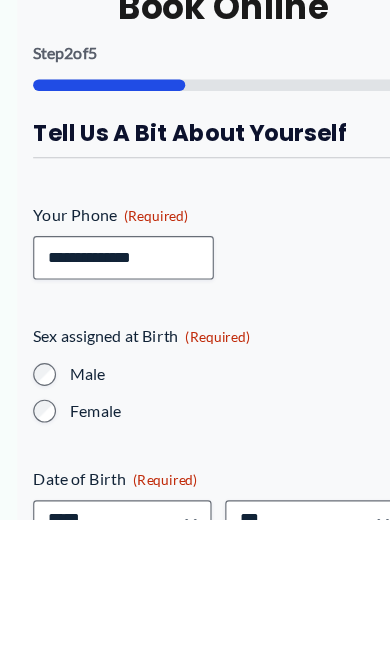 scroll, scrollTop: 2288, scrollLeft: 0, axis: vertical 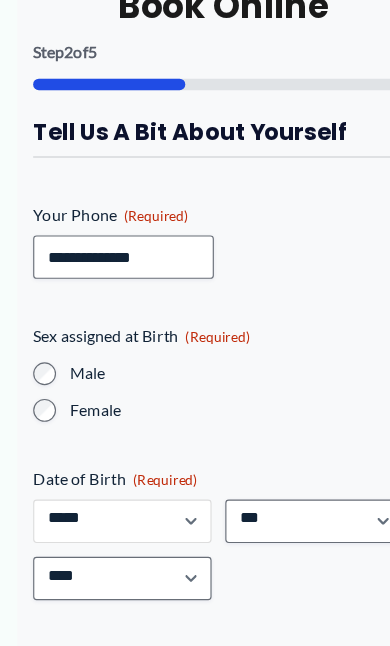 click on "***** * * * * * * * * * ** ** **" at bounding box center (0, 0) 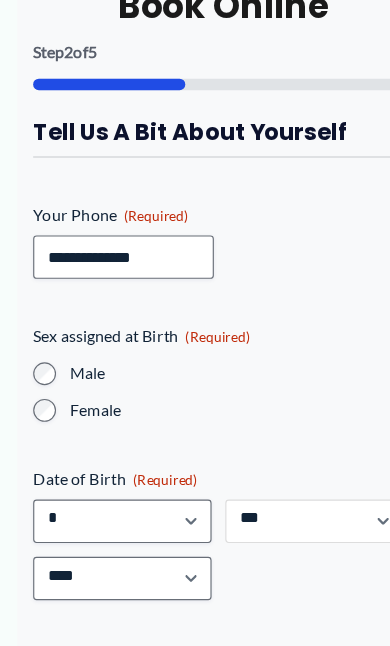 click on "*** * * * * * * * * * ** ** ** ** ** ** ** ** ** ** ** ** ** ** ** ** ** ** ** ** ** **" at bounding box center (0, 0) 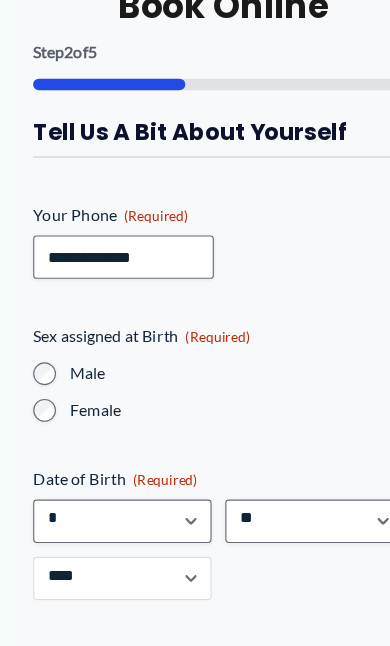 click on "**** **** **** **** **** **** **** **** **** **** **** **** **** **** **** **** **** **** **** **** **** **** **** **** **** **** **** **** **** **** **** **** **** **** **** **** **** **** **** **** **** **** **** **** **** **** **** **** **** **** **** **** **** **** **** **** **** **** **** **** **** **** **** **** **** **** **** **** **** **** **** **** **** **** **** **** **** **** **** **** **** **** **** **** **** **** **** **** **** **** **** **** **** **** **** **** **** **** **** **** **** **** **** **** **** **** **** ****" at bounding box center [0, 0] 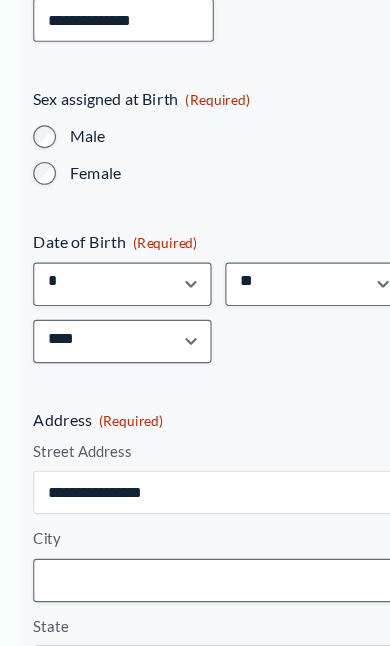 click on "Street Address" at bounding box center [195, 431] 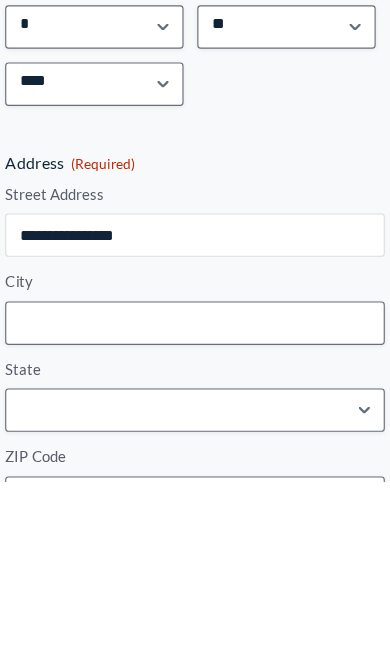 type on "**********" 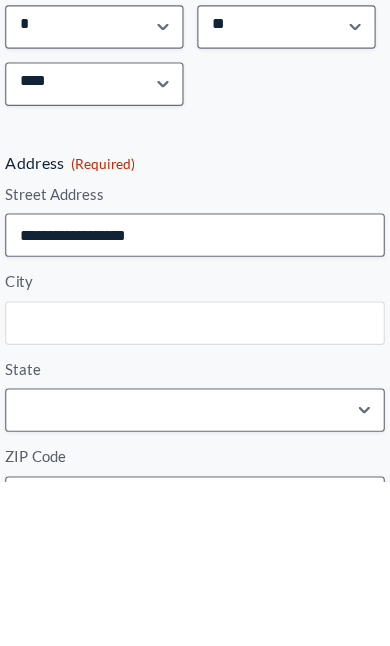type on "**********" 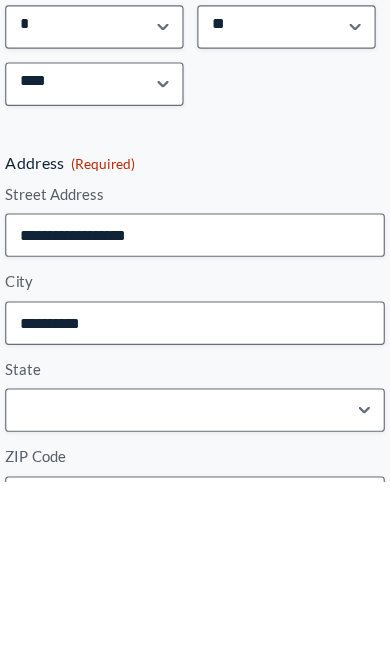 select on "**********" 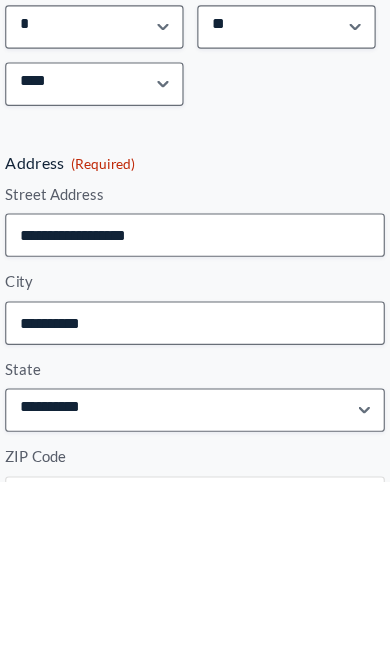 type on "*****" 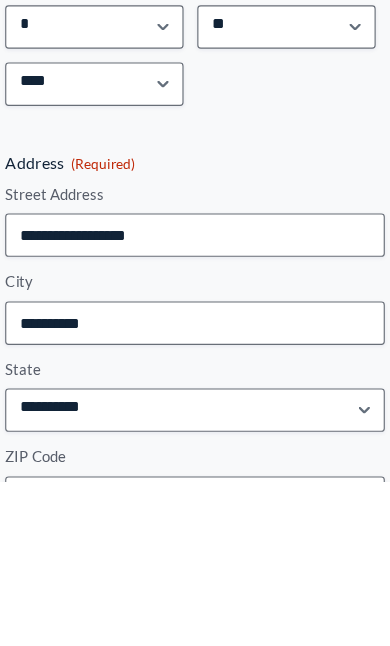 scroll, scrollTop: 2720, scrollLeft: 0, axis: vertical 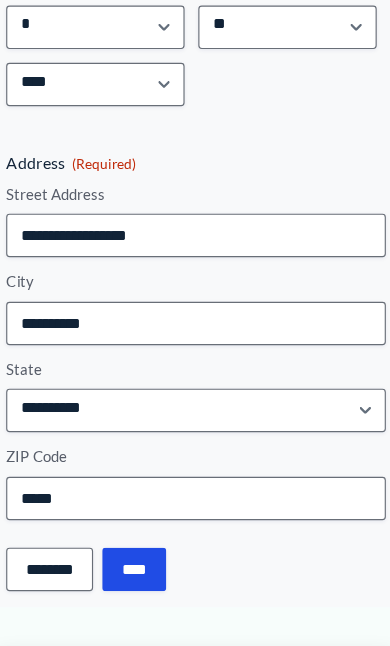 click on "****" at bounding box center (0, 0) 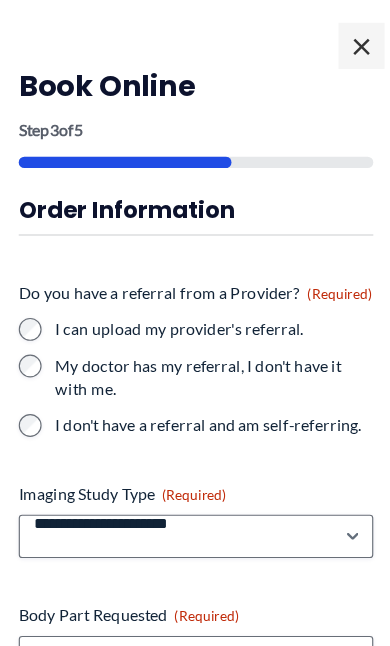 scroll, scrollTop: 2679, scrollLeft: 0, axis: vertical 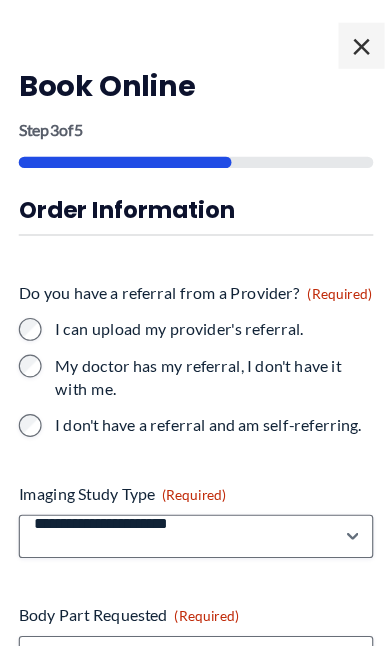 click on "**********" at bounding box center [195, 916] 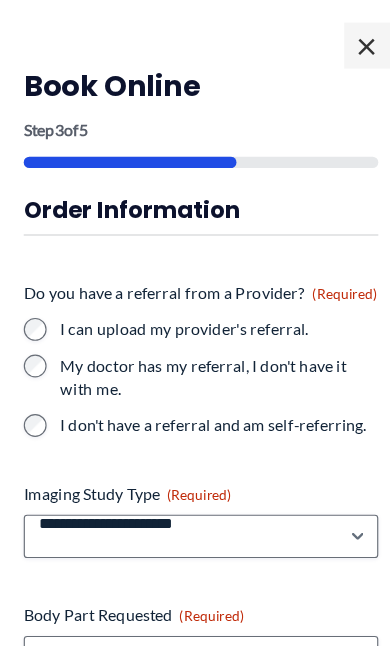 scroll, scrollTop: 2821, scrollLeft: 0, axis: vertical 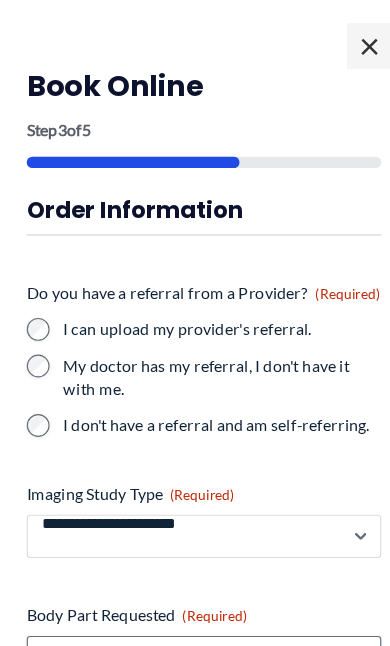 click on "**********" at bounding box center [195, 469] 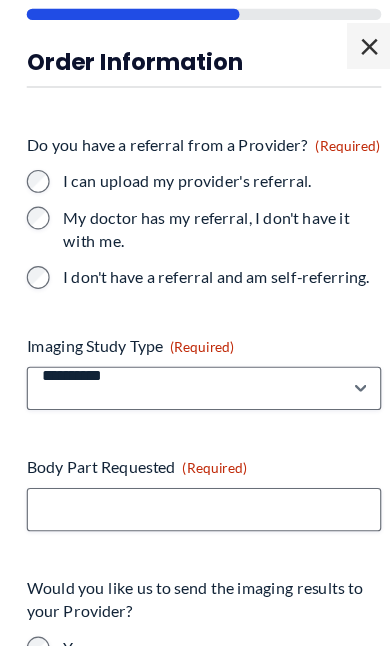 scroll, scrollTop: 140, scrollLeft: 0, axis: vertical 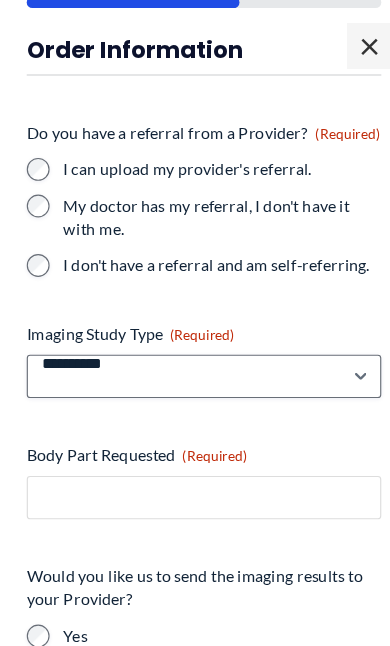 click on "Body Part Requested (Required)" at bounding box center (195, 435) 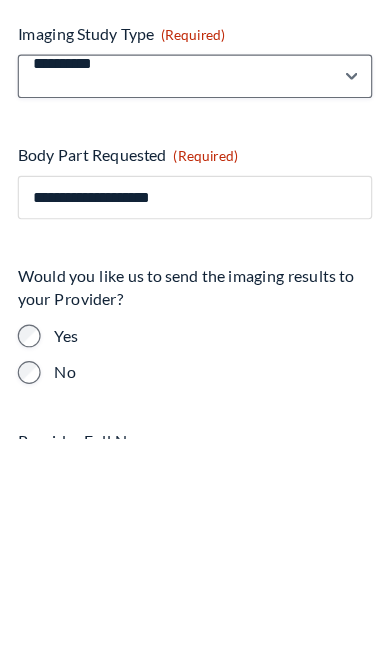click on "**********" at bounding box center (195, 435) 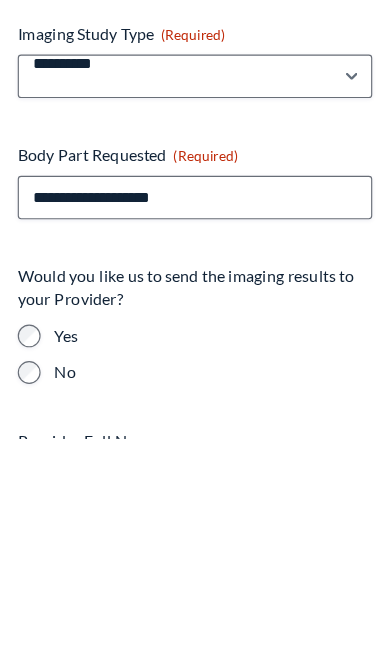 scroll, scrollTop: 3083, scrollLeft: 0, axis: vertical 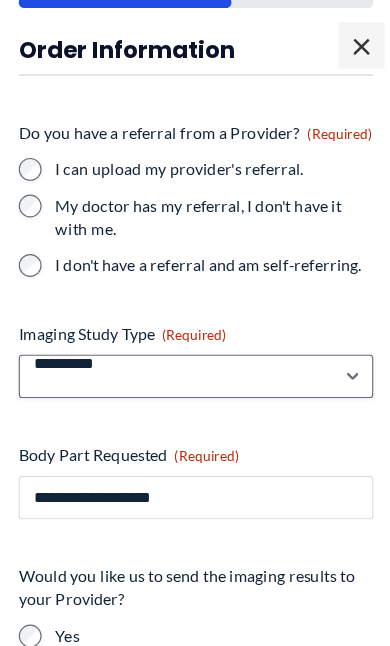 click on "**********" at bounding box center [195, 435] 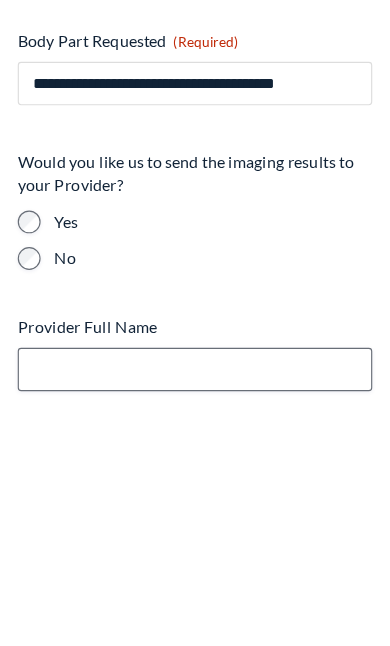 scroll, scrollTop: 253, scrollLeft: 0, axis: vertical 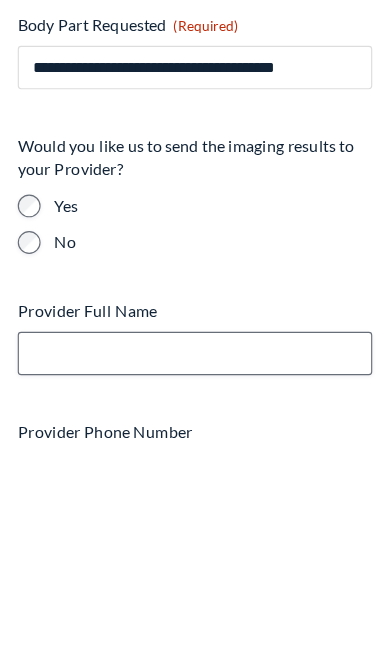 type on "**********" 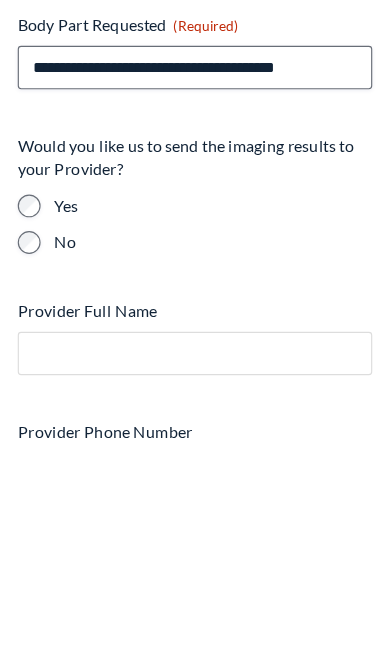 click on "Provider Full Name" at bounding box center [195, 572] 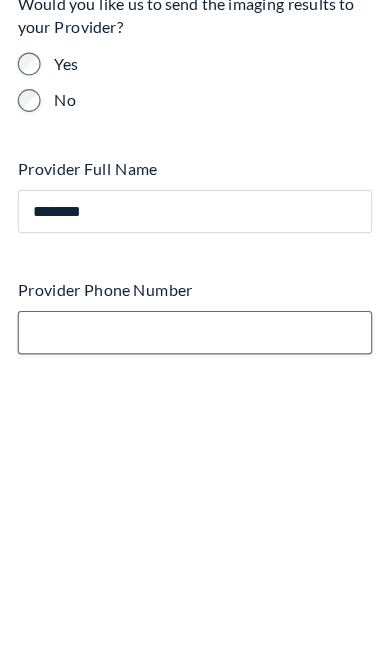 scroll, scrollTop: 346, scrollLeft: 0, axis: vertical 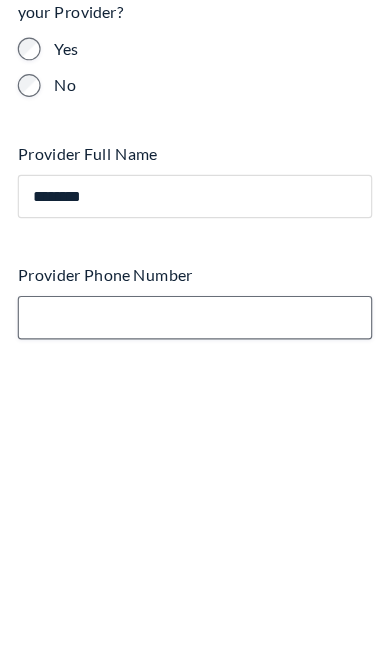 type on "********" 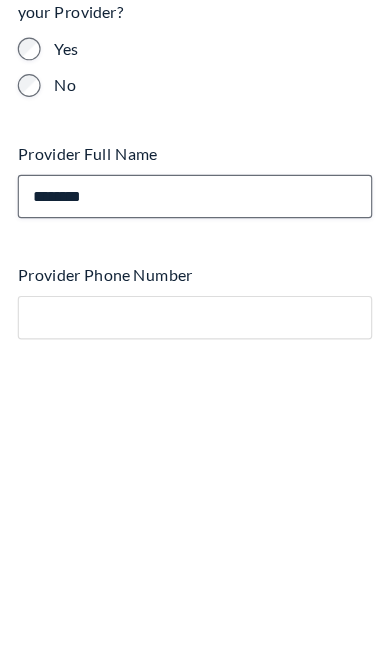 click on "Provider Phone Number" at bounding box center (195, 585) 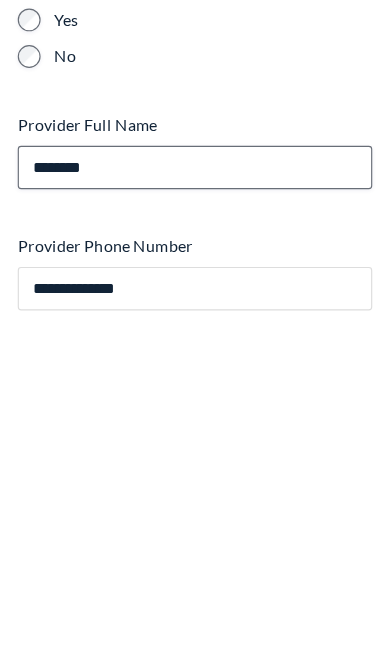 scroll, scrollTop: 3584, scrollLeft: 0, axis: vertical 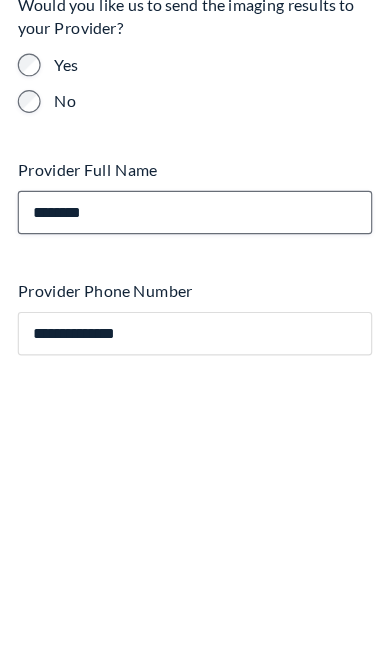type on "**********" 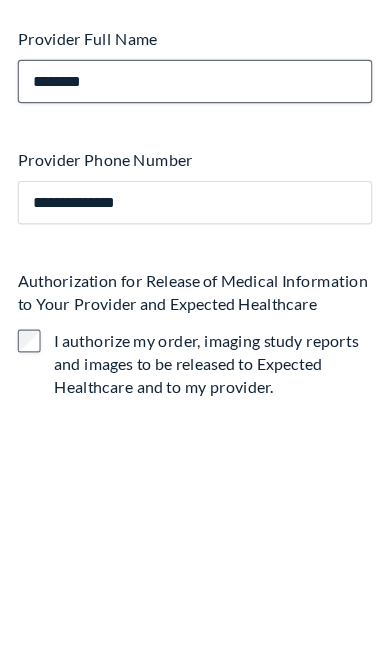 scroll, scrollTop: 473, scrollLeft: 0, axis: vertical 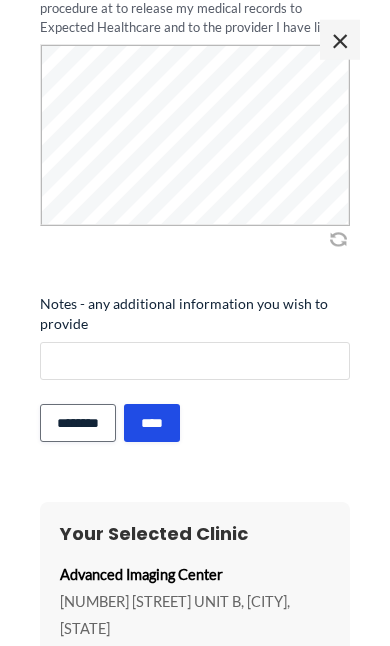 click on "Notes - any additional information you wish to provide" at bounding box center [195, 361] 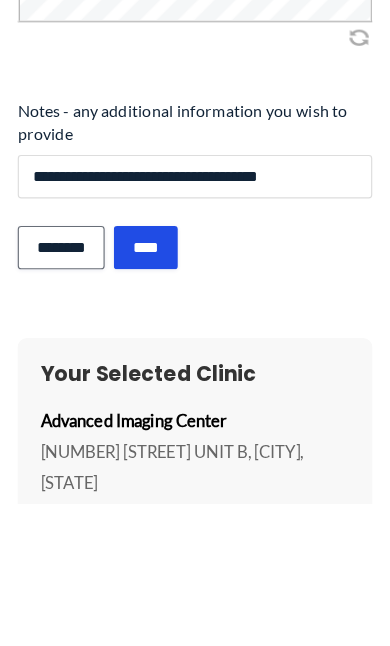 type on "**********" 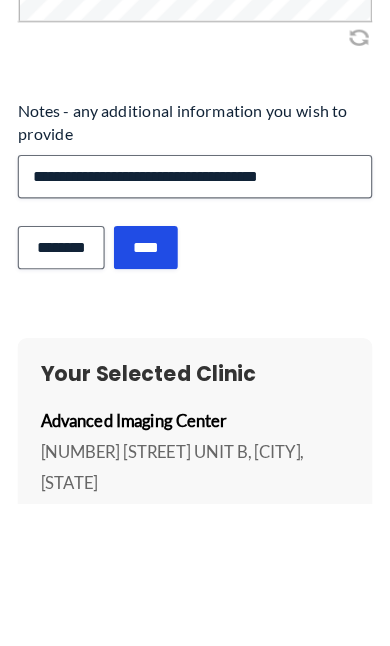 click on "****" at bounding box center [152, 423] 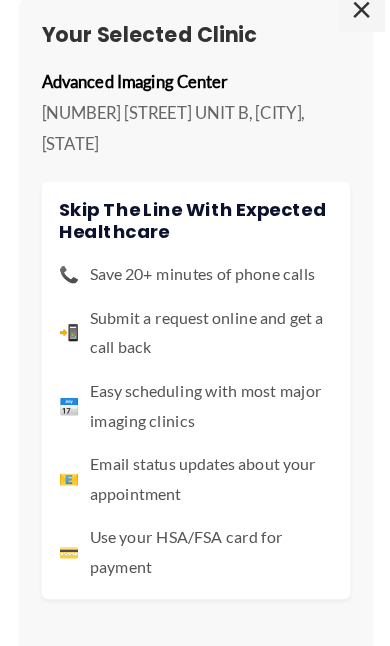 scroll, scrollTop: 0, scrollLeft: 0, axis: both 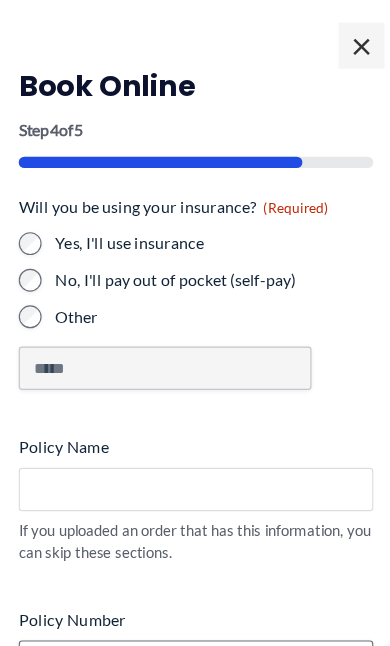 click on "Policy Name" at bounding box center (195, 428) 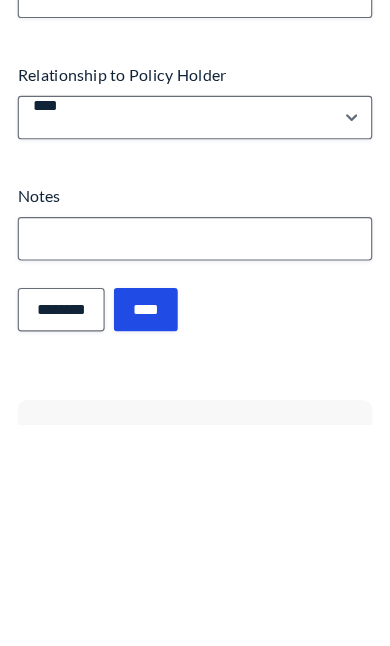 scroll, scrollTop: 413, scrollLeft: 0, axis: vertical 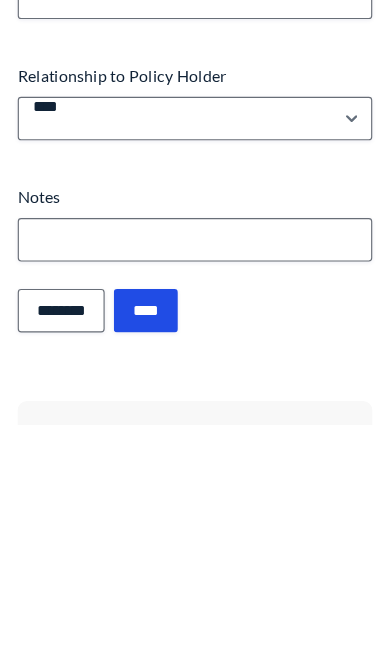 type on "**********" 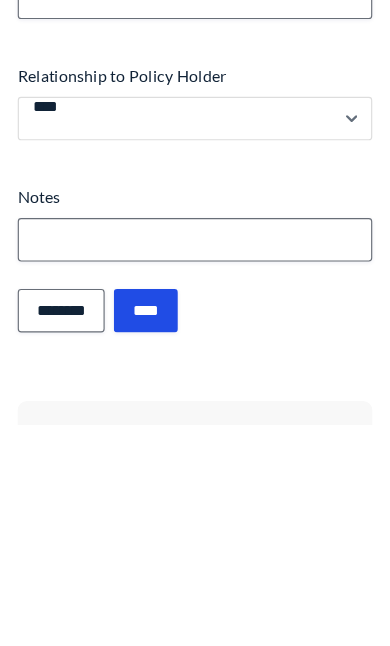 click on "**** ****** ********* *****" at bounding box center [195, 378] 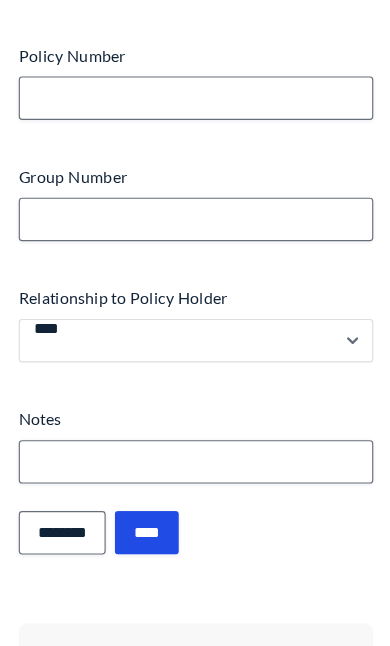 select on "******" 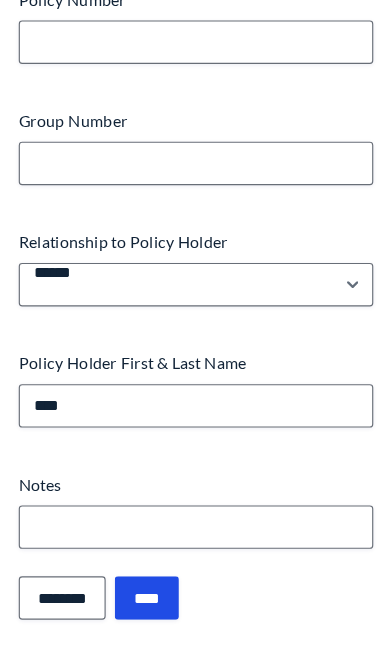 scroll, scrollTop: 463, scrollLeft: 0, axis: vertical 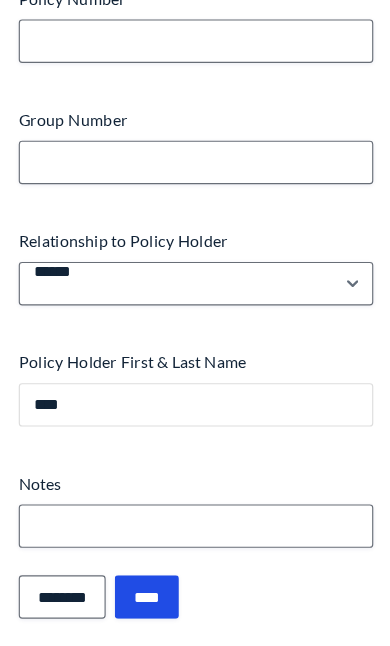 click on "Policy Holder First & Last Name" at bounding box center (195, 434) 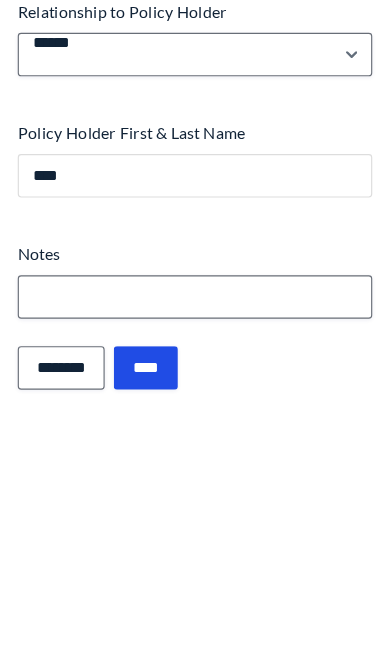 click on "Policy Holder First & Last Name" at bounding box center (195, 434) 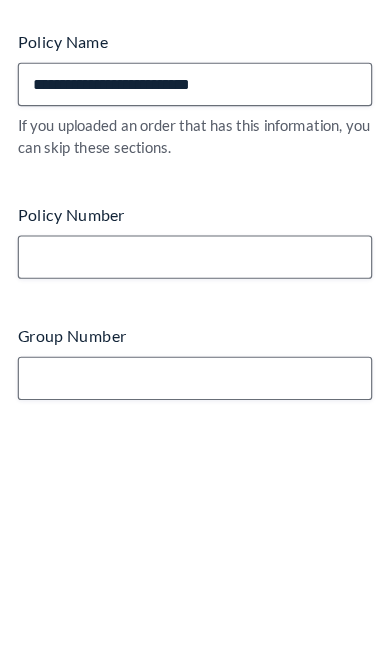 scroll, scrollTop: 141, scrollLeft: 0, axis: vertical 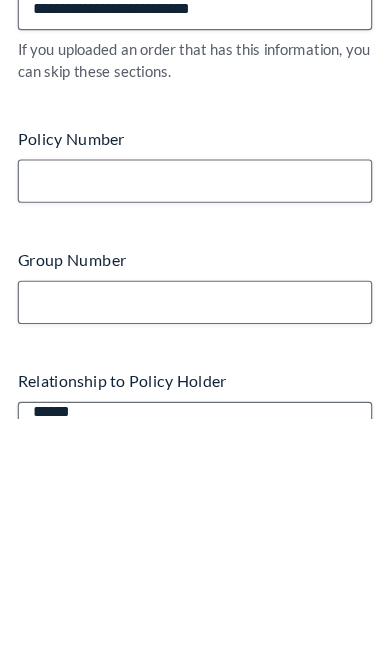 type on "**********" 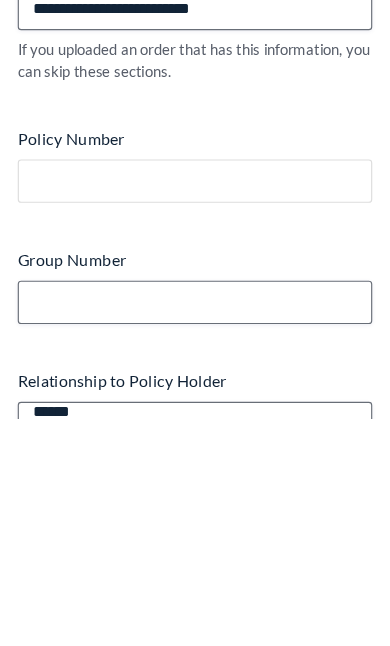click on "Policy Number" at bounding box center (195, 438) 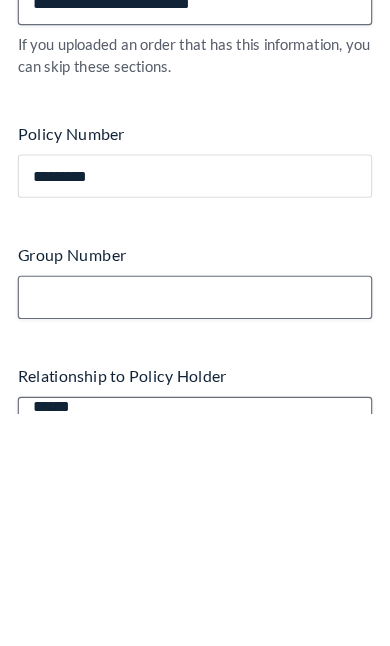type on "*********" 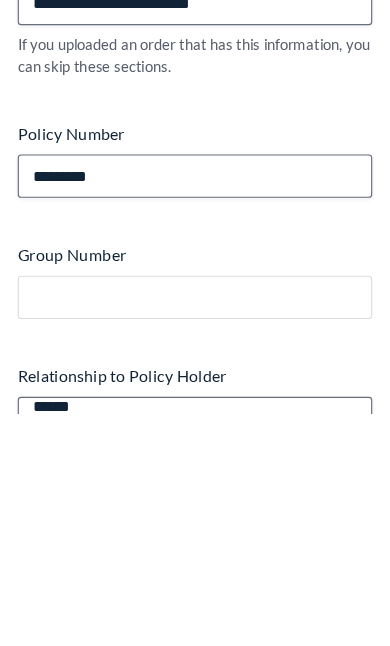 click on "Group Number" at bounding box center (195, 544) 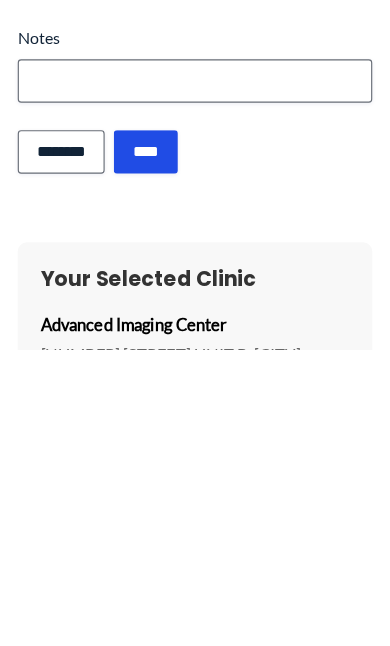 scroll, scrollTop: 594, scrollLeft: 0, axis: vertical 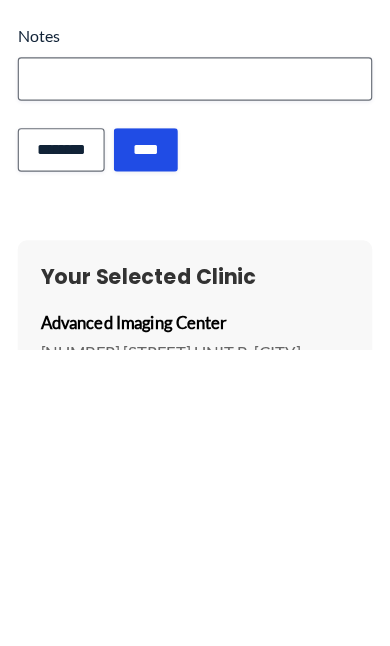 type on "***" 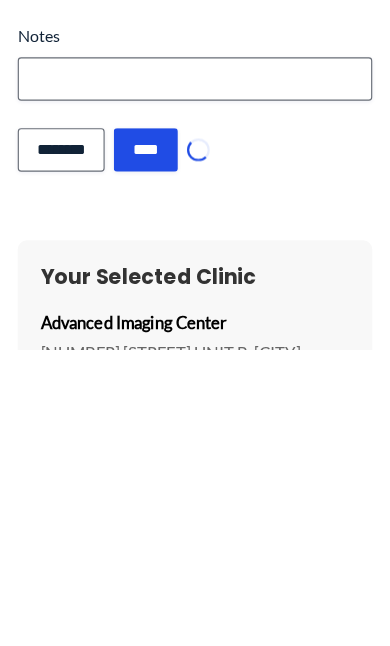 scroll, scrollTop: 3120, scrollLeft: 0, axis: vertical 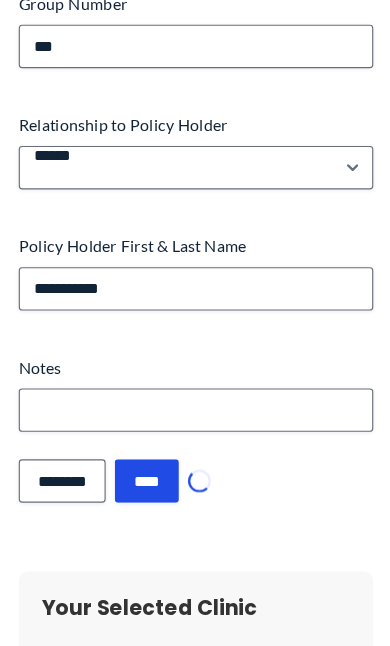 click on "****" at bounding box center [152, 502] 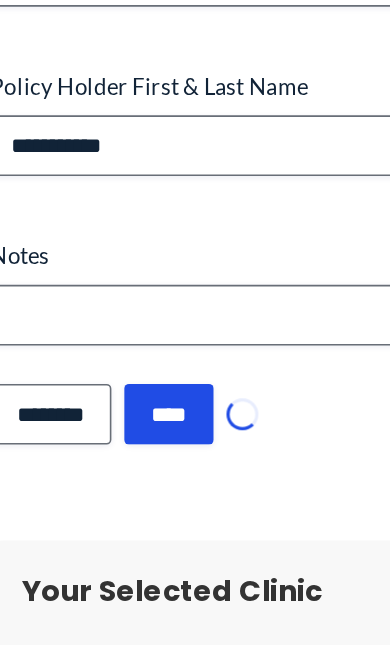 scroll, scrollTop: 3177, scrollLeft: 0, axis: vertical 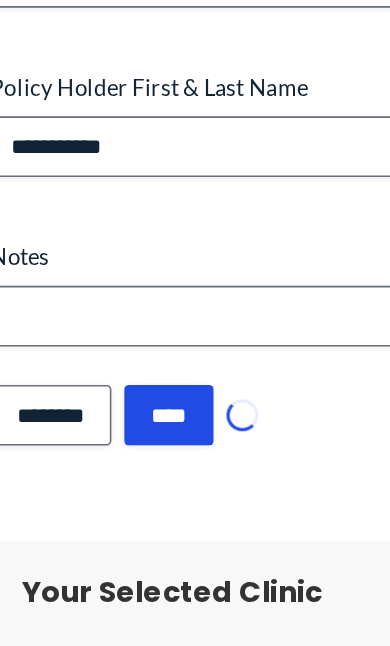 click on "****" at bounding box center (152, 502) 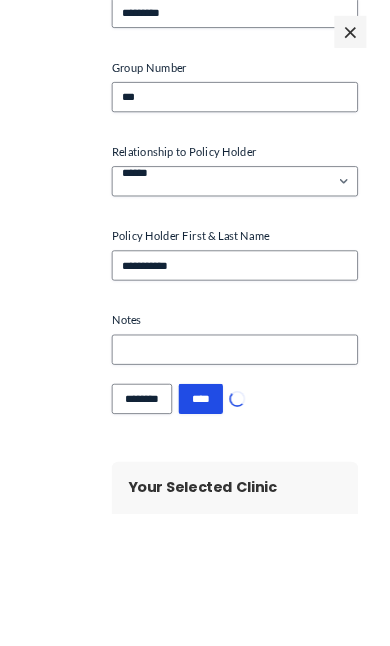 scroll, scrollTop: 3272, scrollLeft: 0, axis: vertical 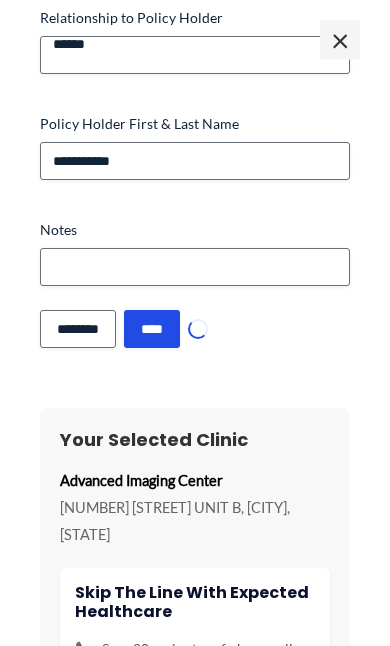 click on "****" at bounding box center [152, 329] 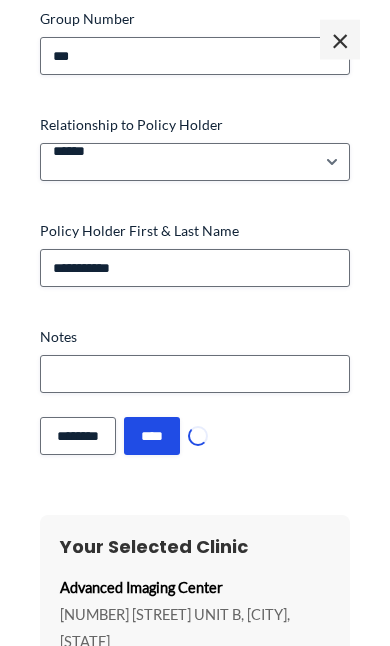 scroll, scrollTop: 623, scrollLeft: 0, axis: vertical 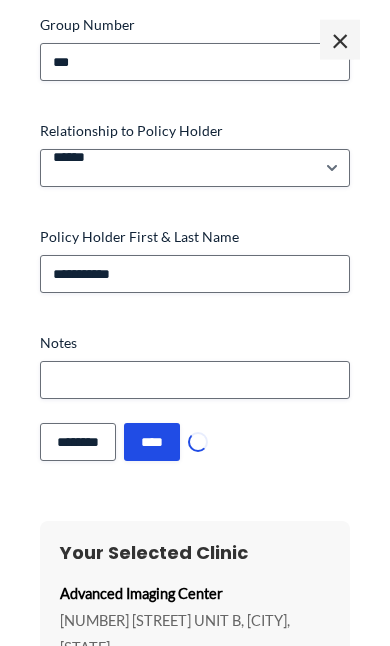 click on "****" at bounding box center [152, 442] 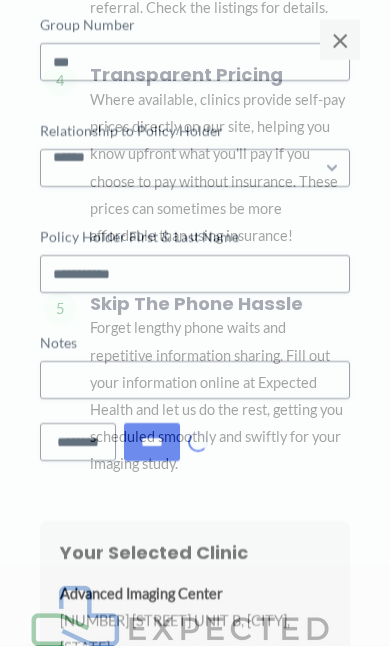 select on "******" 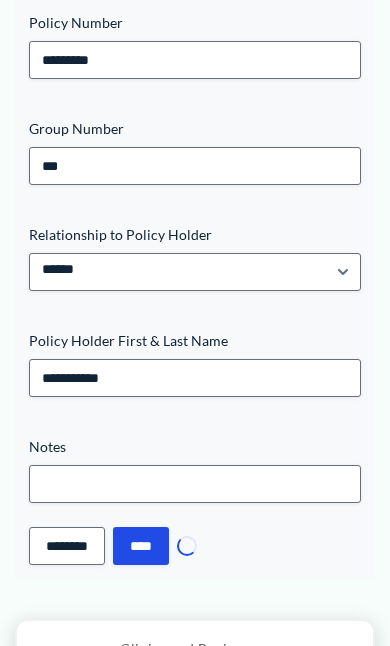 scroll, scrollTop: 2755, scrollLeft: 0, axis: vertical 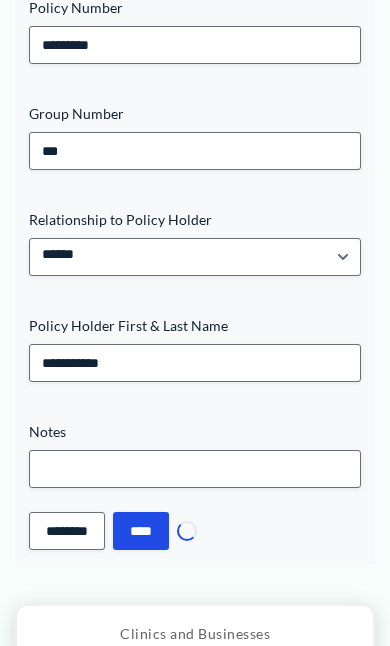 click on "****" at bounding box center [0, 0] 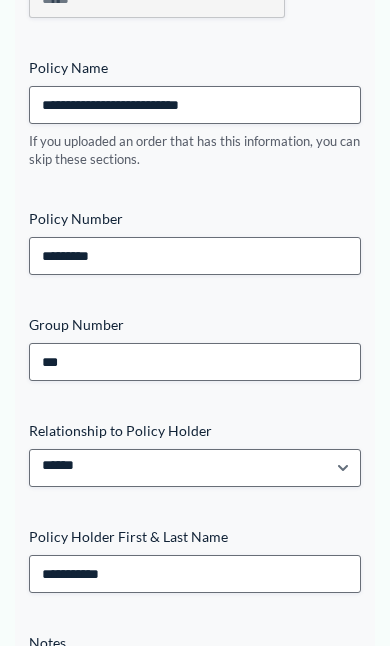scroll, scrollTop: 2549, scrollLeft: 0, axis: vertical 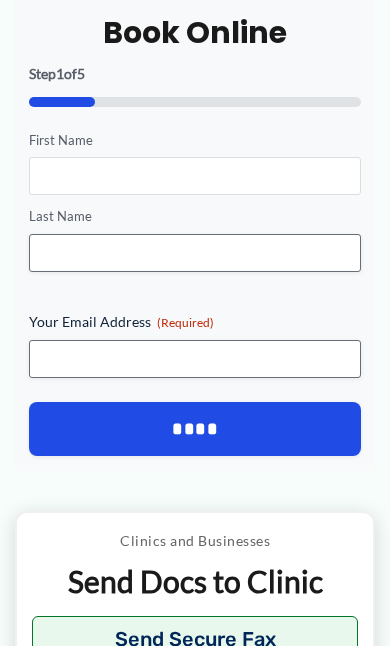 click on "First Name" at bounding box center (195, 176) 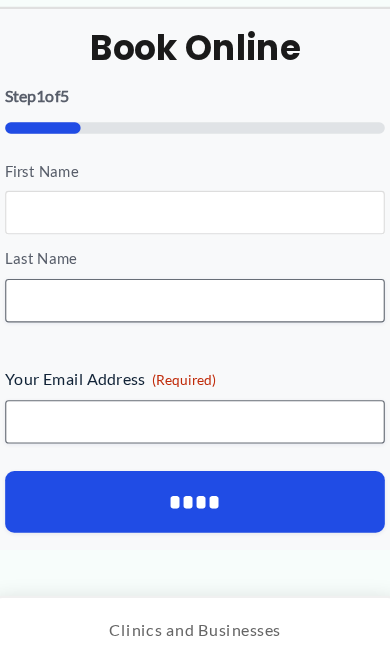 type on "*****" 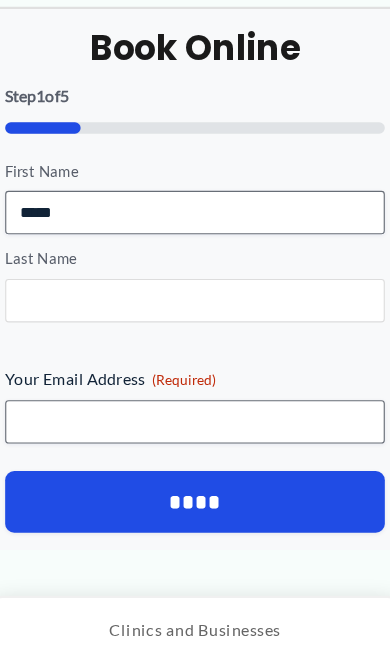 type on "****" 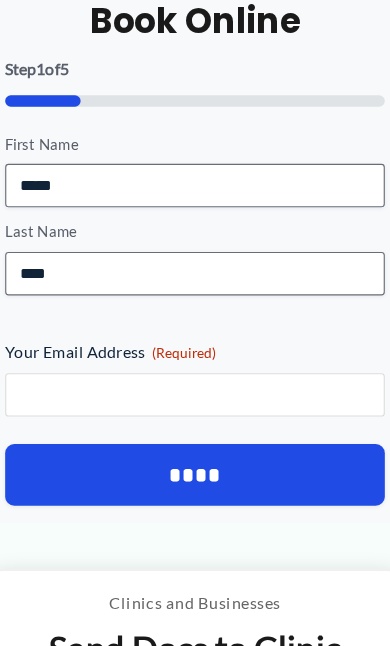 type on "**********" 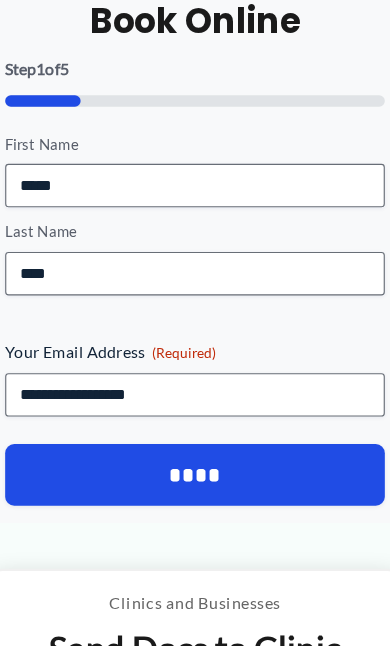 scroll, scrollTop: 1820, scrollLeft: 0, axis: vertical 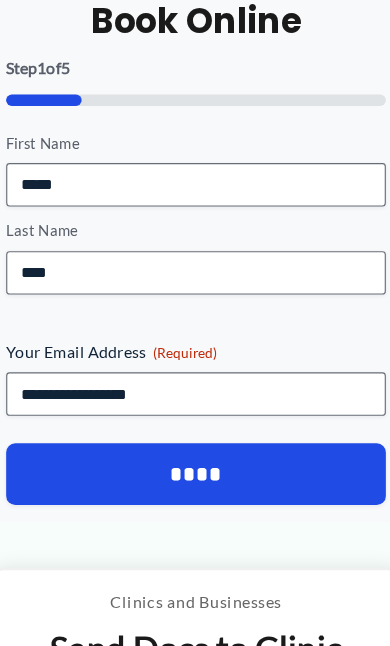 click on "****" at bounding box center [195, 415] 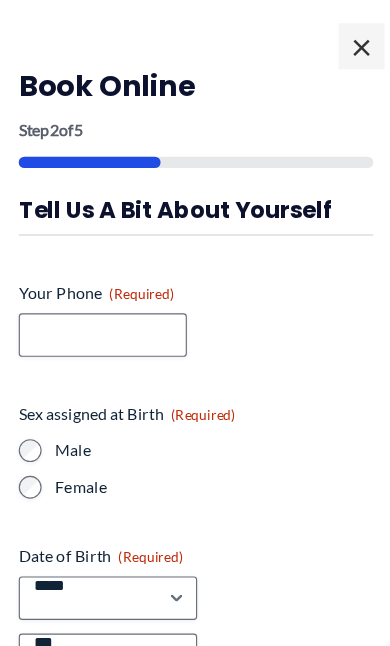 scroll, scrollTop: 1780, scrollLeft: 0, axis: vertical 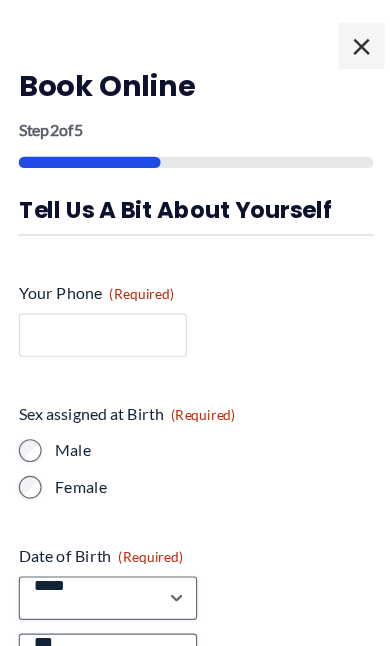 click on "Your Phone (Required)" at bounding box center [113, 293] 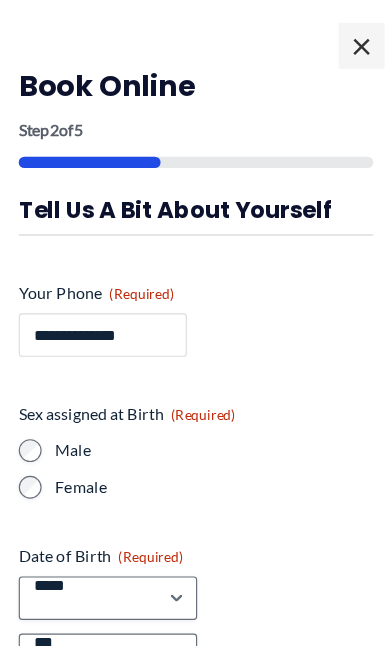 scroll, scrollTop: 1780, scrollLeft: 0, axis: vertical 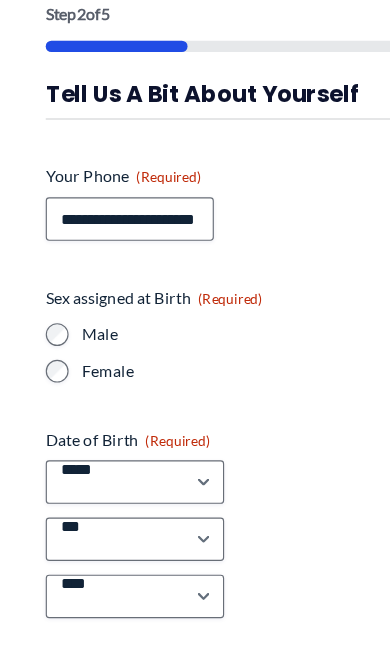 type on "**********" 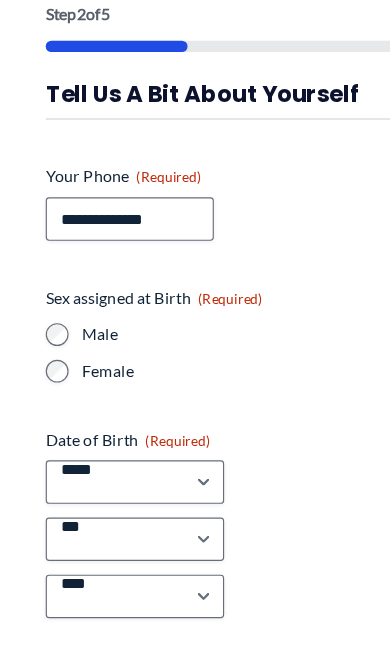 scroll, scrollTop: 1881, scrollLeft: 0, axis: vertical 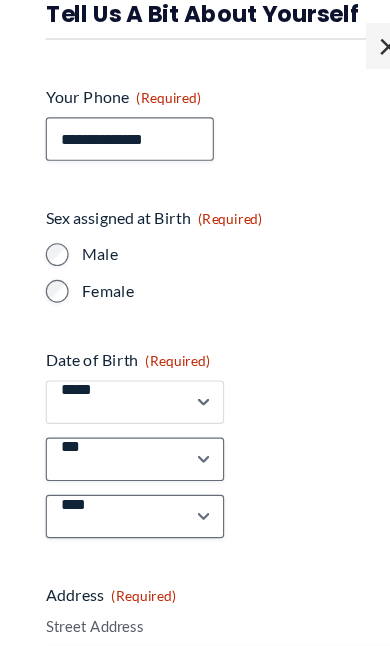 click on "***** * * * * * * * * * ** ** **" at bounding box center (118, 352) 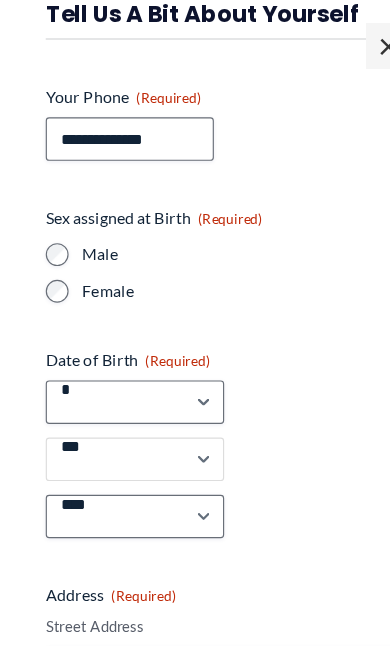 click on "*** * * * * * * * * * ** ** ** ** ** ** ** ** ** ** ** ** ** ** ** ** ** ** ** ** ** **" at bounding box center [118, 402] 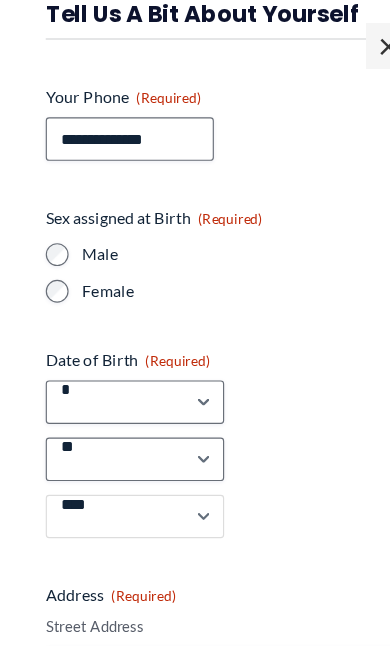click on "**** **** **** **** **** **** **** **** **** **** **** **** **** **** **** **** **** **** **** **** **** **** **** **** **** **** **** **** **** **** **** **** **** **** **** **** **** **** **** **** **** **** **** **** **** **** **** **** **** **** **** **** **** **** **** **** **** **** **** **** **** **** **** **** **** **** **** **** **** **** **** **** **** **** **** **** **** **** **** **** **** **** **** **** **** **** **** **** **** **** **** **** **** **** **** **** **** **** **** **** **** **** **** **** **** **** **** ****" at bounding box center (118, 452) 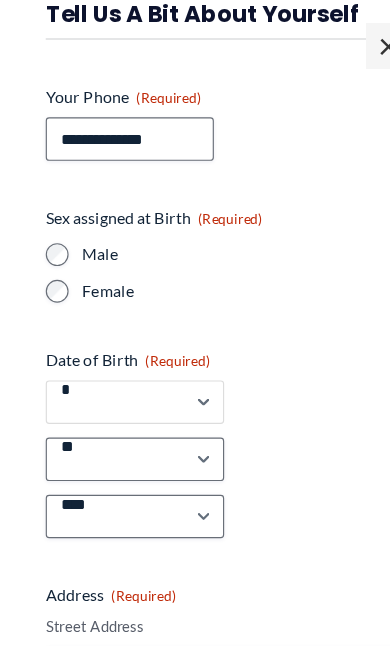 click on "***** * * * * * * * * * ** ** **" at bounding box center [118, 352] 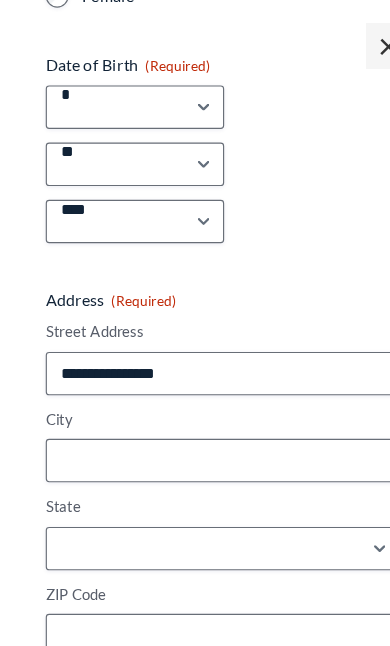 scroll, scrollTop: 430, scrollLeft: 0, axis: vertical 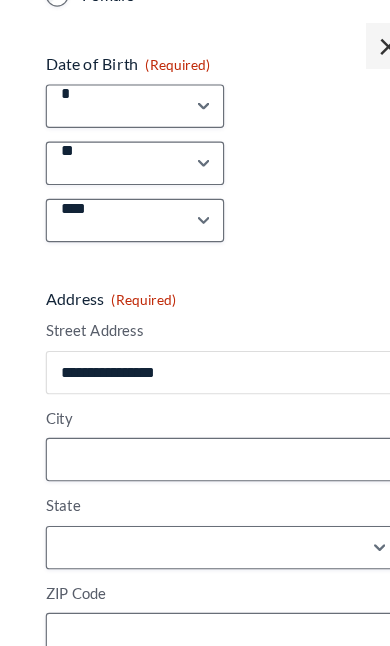 click on "Street Address" at bounding box center (195, 326) 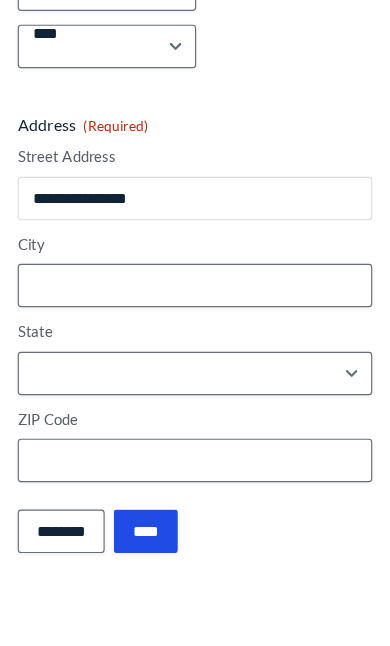 type on "**********" 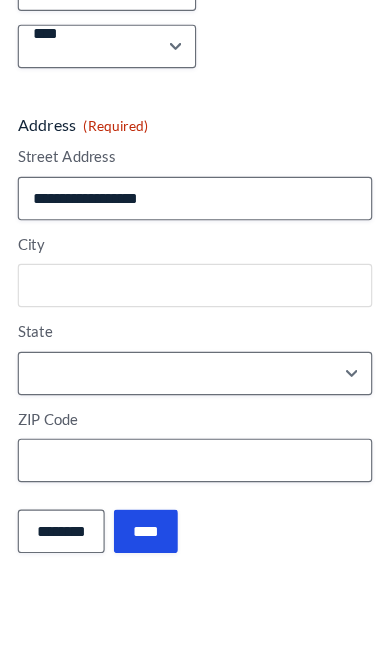 type on "**********" 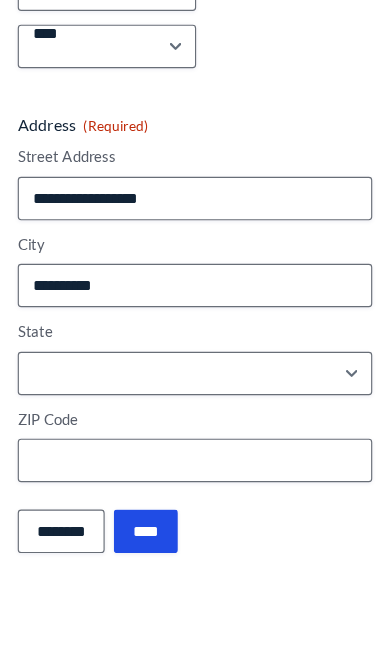 select on "**********" 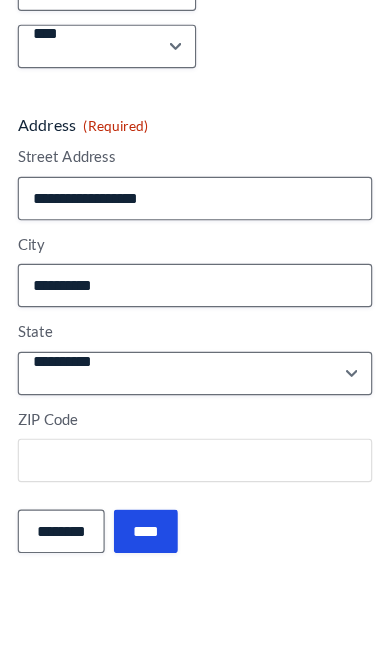 type on "*****" 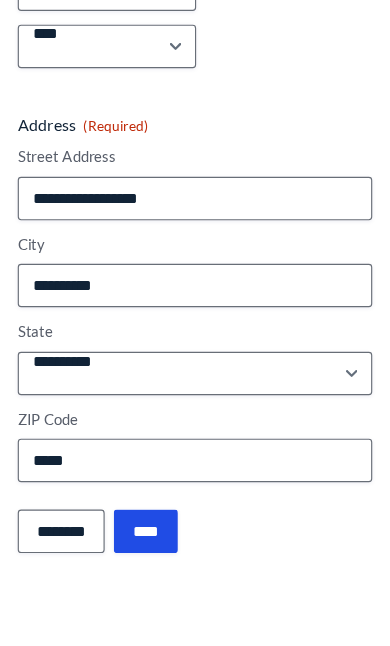 scroll, scrollTop: 2033, scrollLeft: 0, axis: vertical 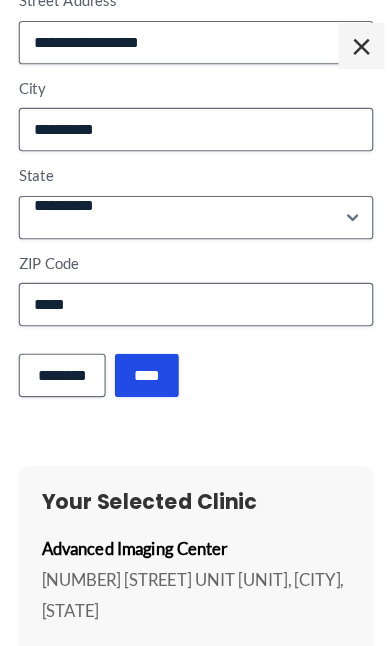 click on "****" at bounding box center (152, 328) 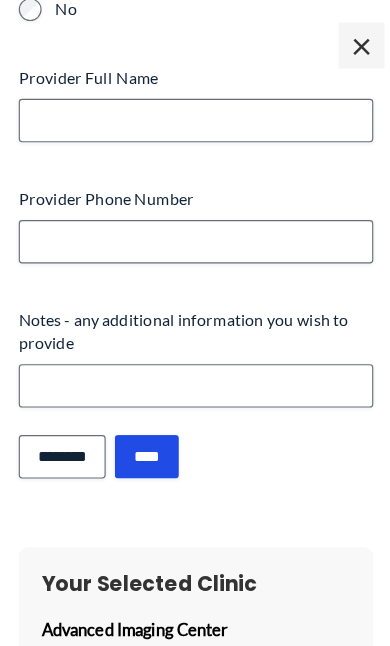 scroll, scrollTop: 1274, scrollLeft: 0, axis: vertical 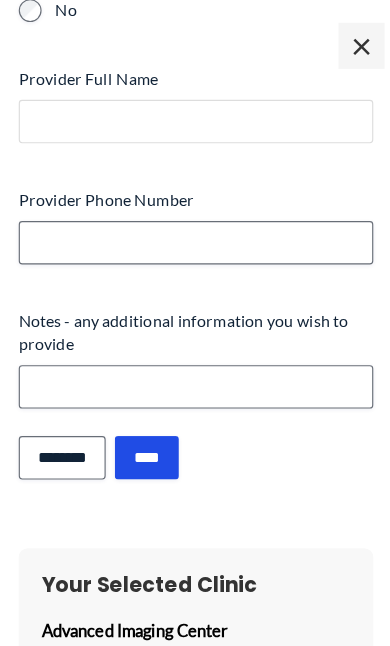 click on "Provider Full Name" at bounding box center [195, 106] 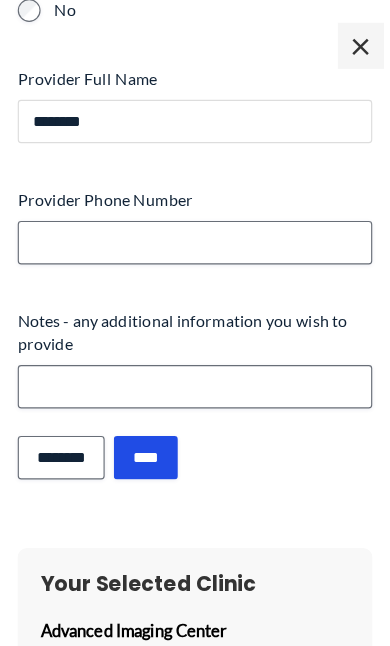 type on "********" 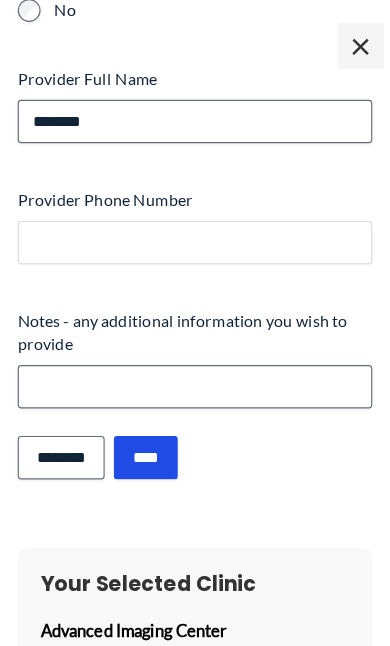 click on "Provider Phone Number" at bounding box center [195, 212] 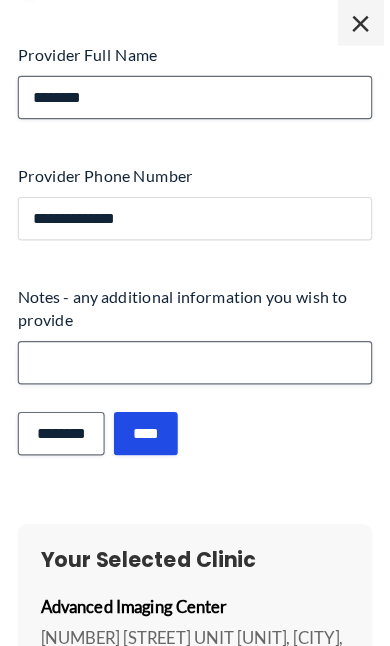 type on "**********" 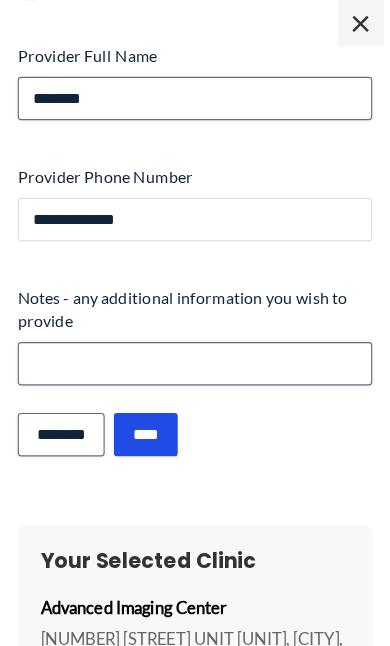 type on "**********" 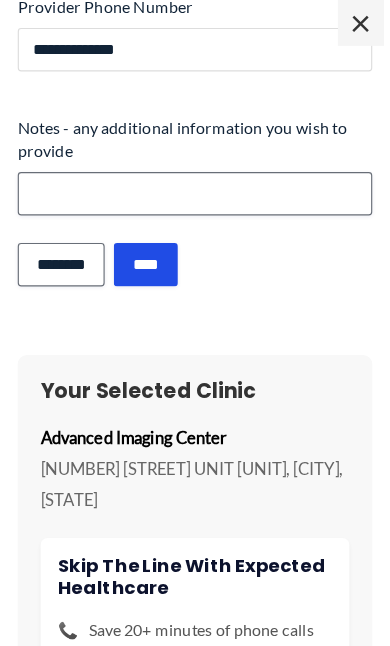 scroll, scrollTop: 866, scrollLeft: 0, axis: vertical 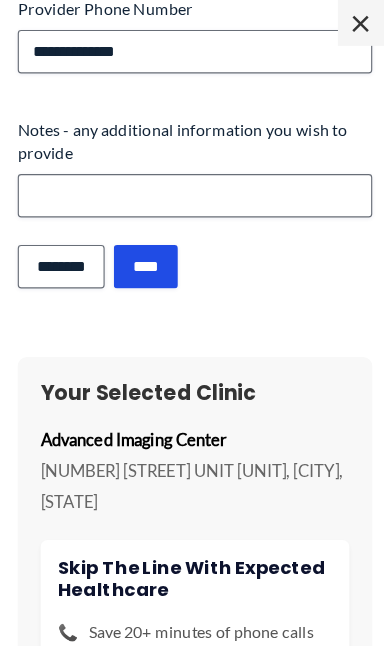 click on "****" at bounding box center (152, 253) 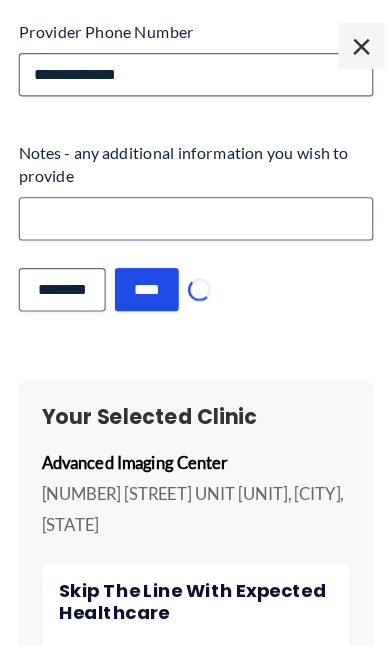 scroll, scrollTop: 0, scrollLeft: 0, axis: both 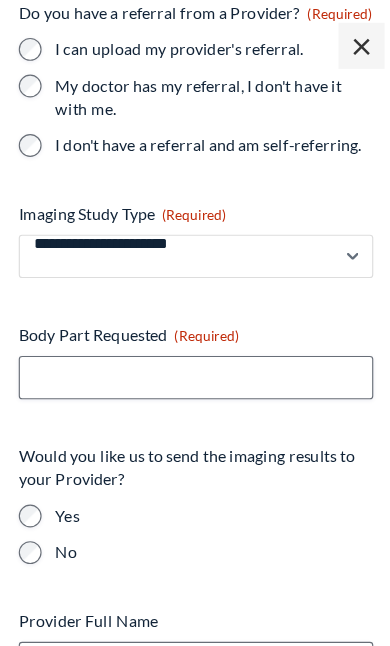click on "**********" at bounding box center [195, 224] 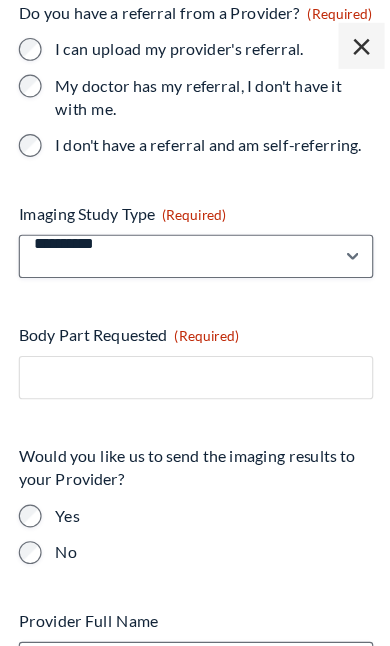 click on "Body Part Requested (Required)" at bounding box center [195, 330] 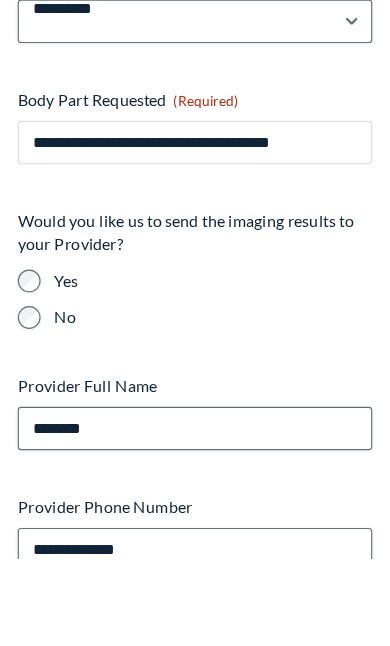 scroll, scrollTop: 312, scrollLeft: 0, axis: vertical 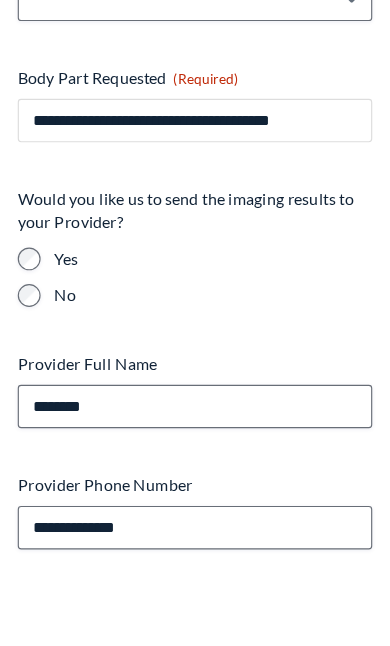 type on "**********" 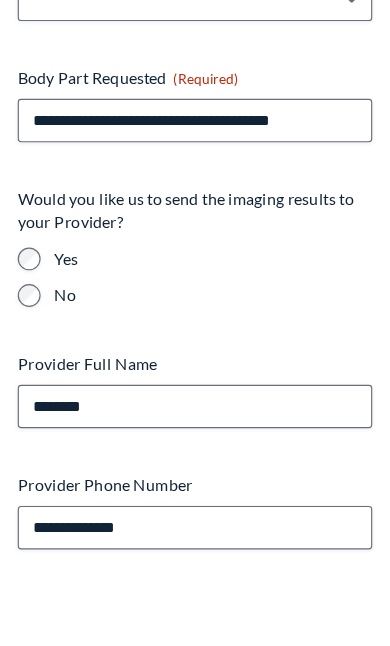 scroll, scrollTop: 1406, scrollLeft: 0, axis: vertical 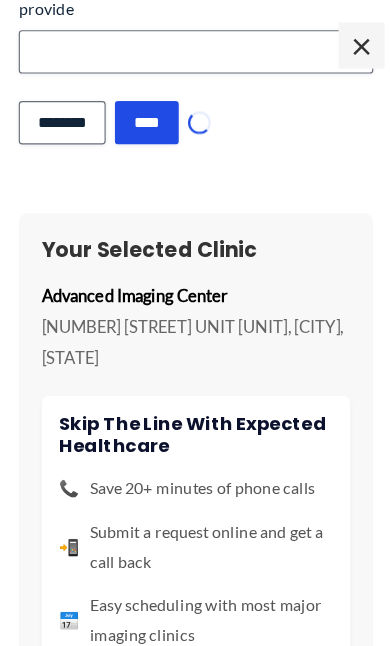 click on "****" at bounding box center (152, 108) 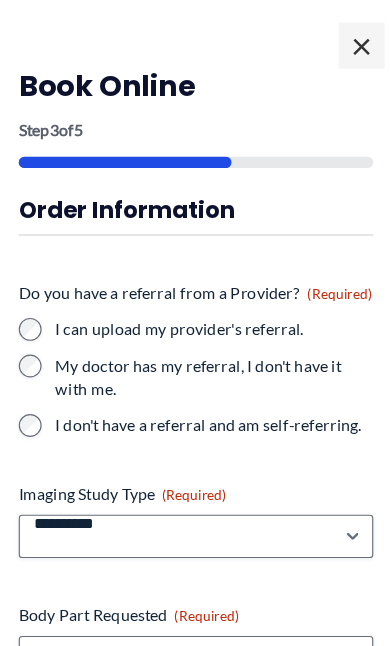scroll, scrollTop: 0, scrollLeft: 0, axis: both 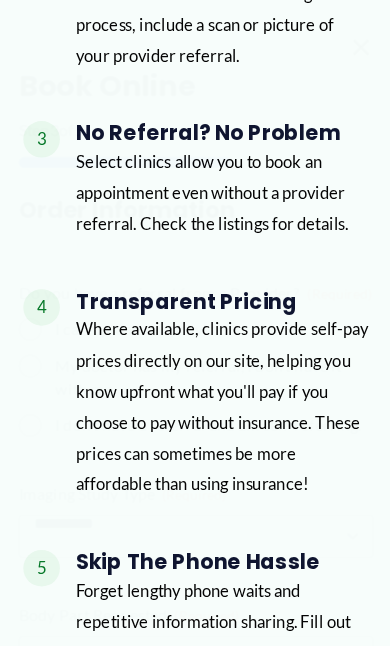 select on "**********" 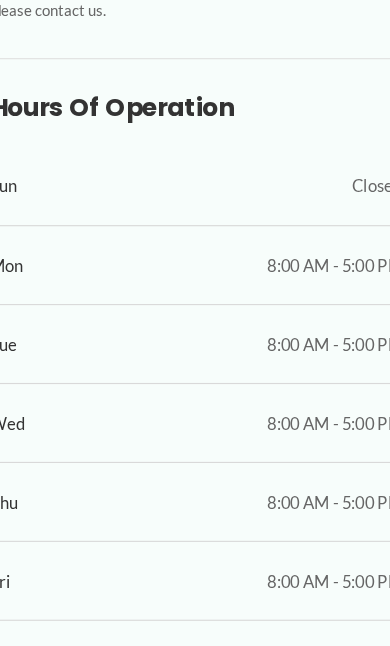 scroll, scrollTop: 0, scrollLeft: 0, axis: both 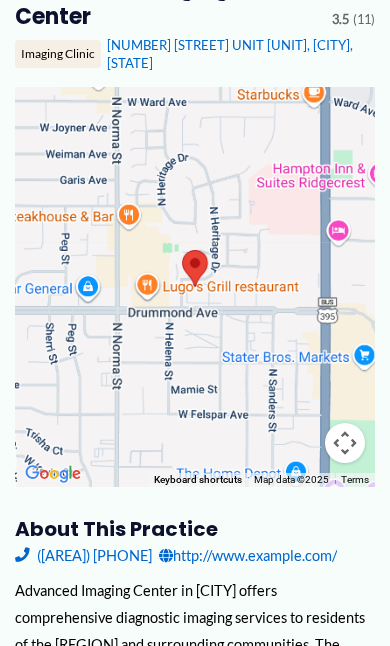 click on "([AREA]) [PHONE]" at bounding box center (83, 555) 